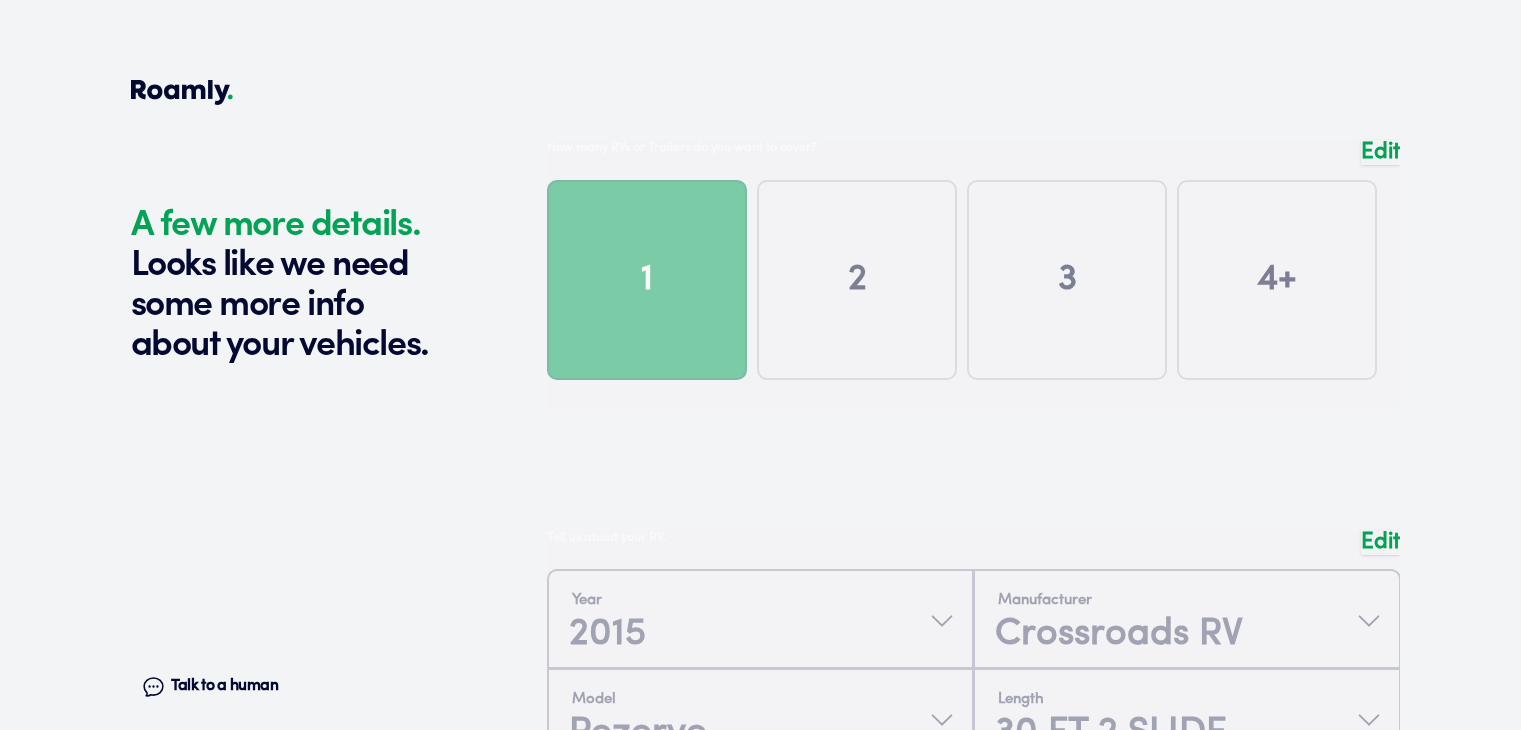 scroll, scrollTop: 4524, scrollLeft: 0, axis: vertical 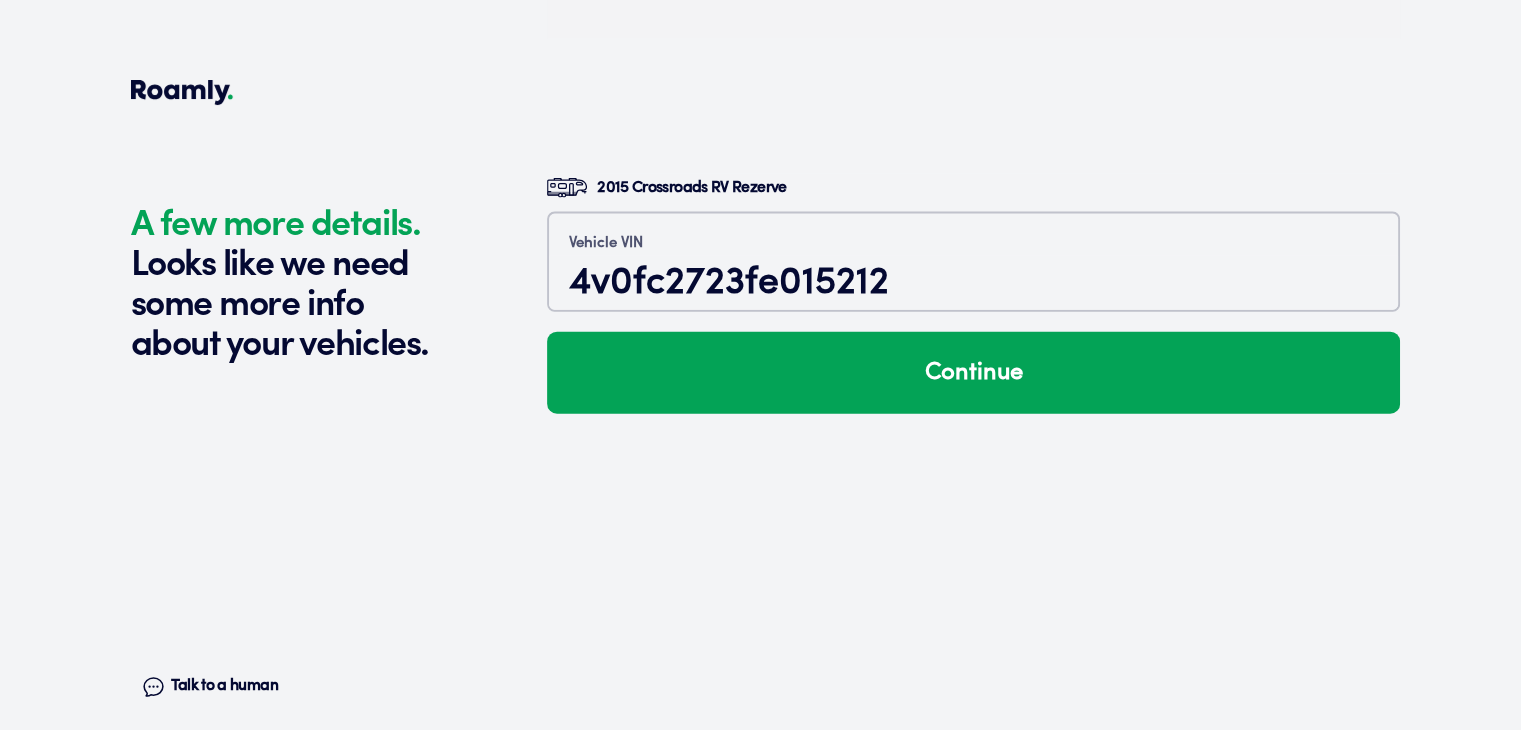type on "4v0fc2723fe015212" 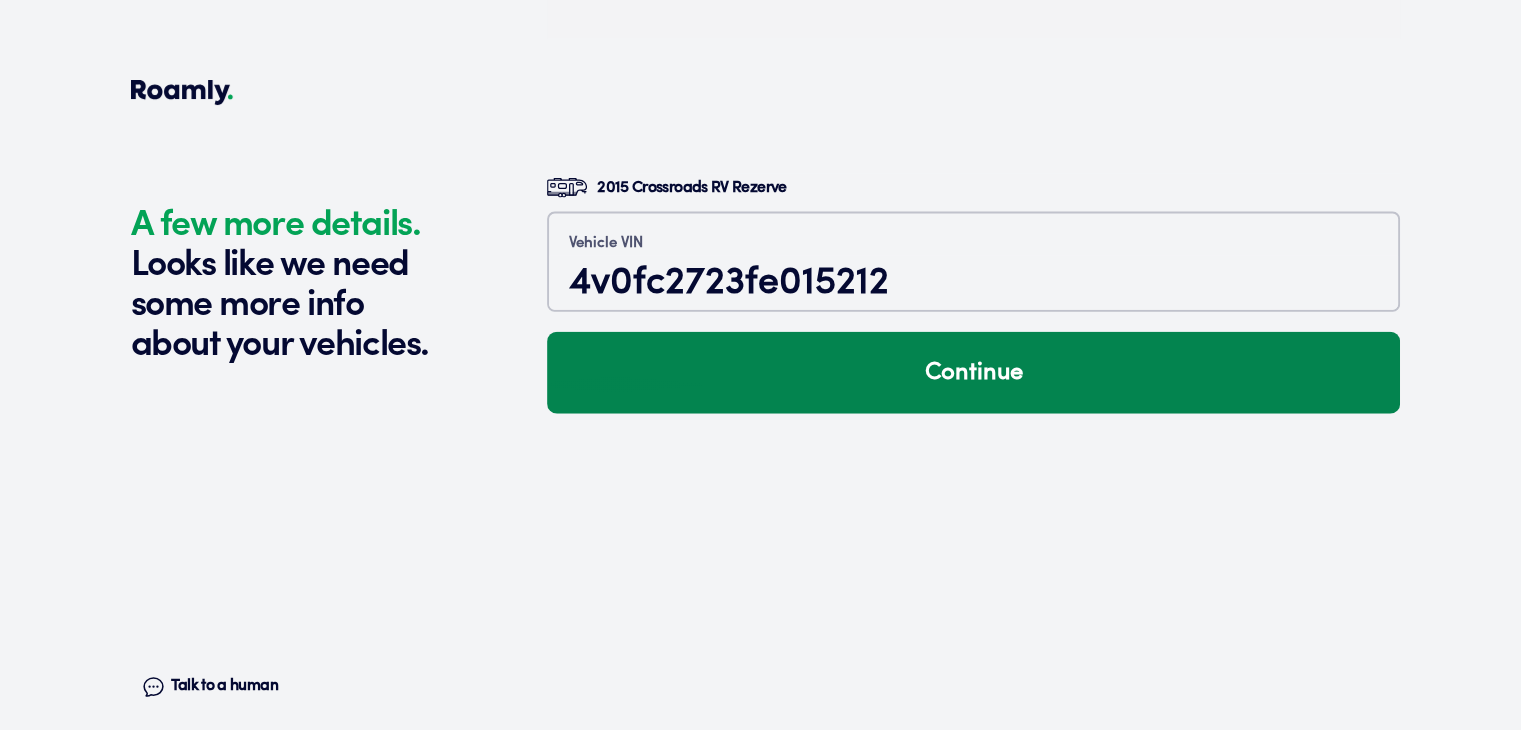 click on "Continue" at bounding box center [973, 373] 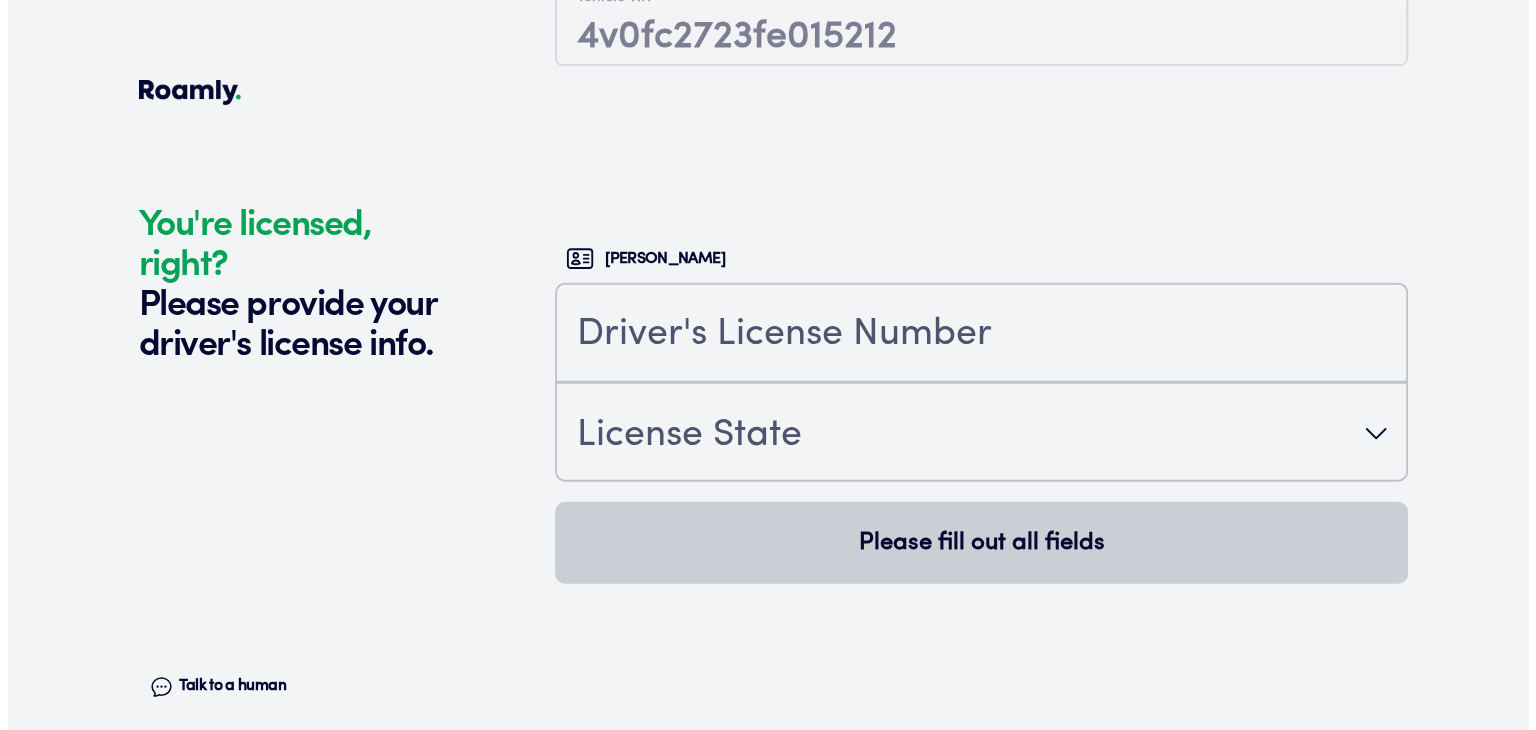 scroll, scrollTop: 4867, scrollLeft: 0, axis: vertical 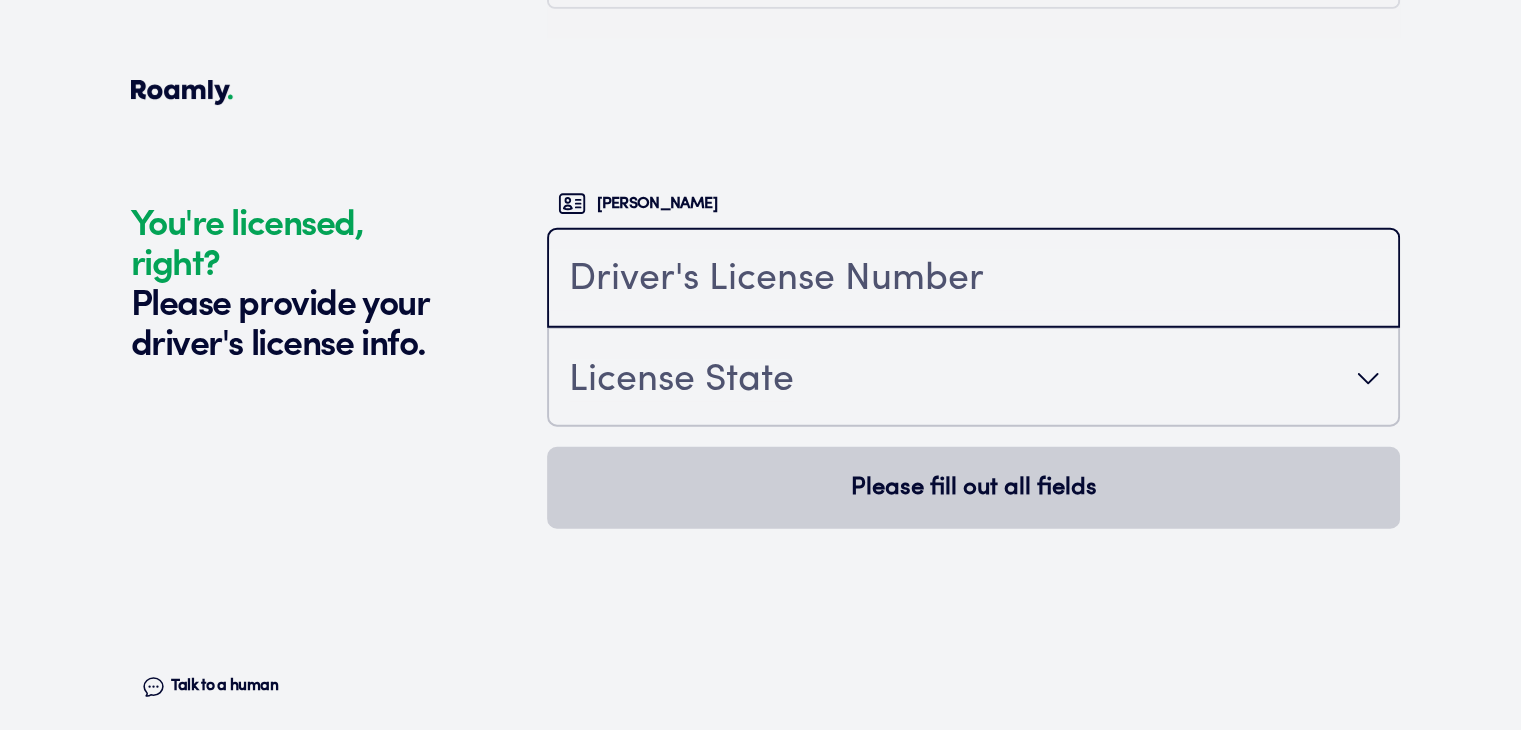 click at bounding box center (973, 280) 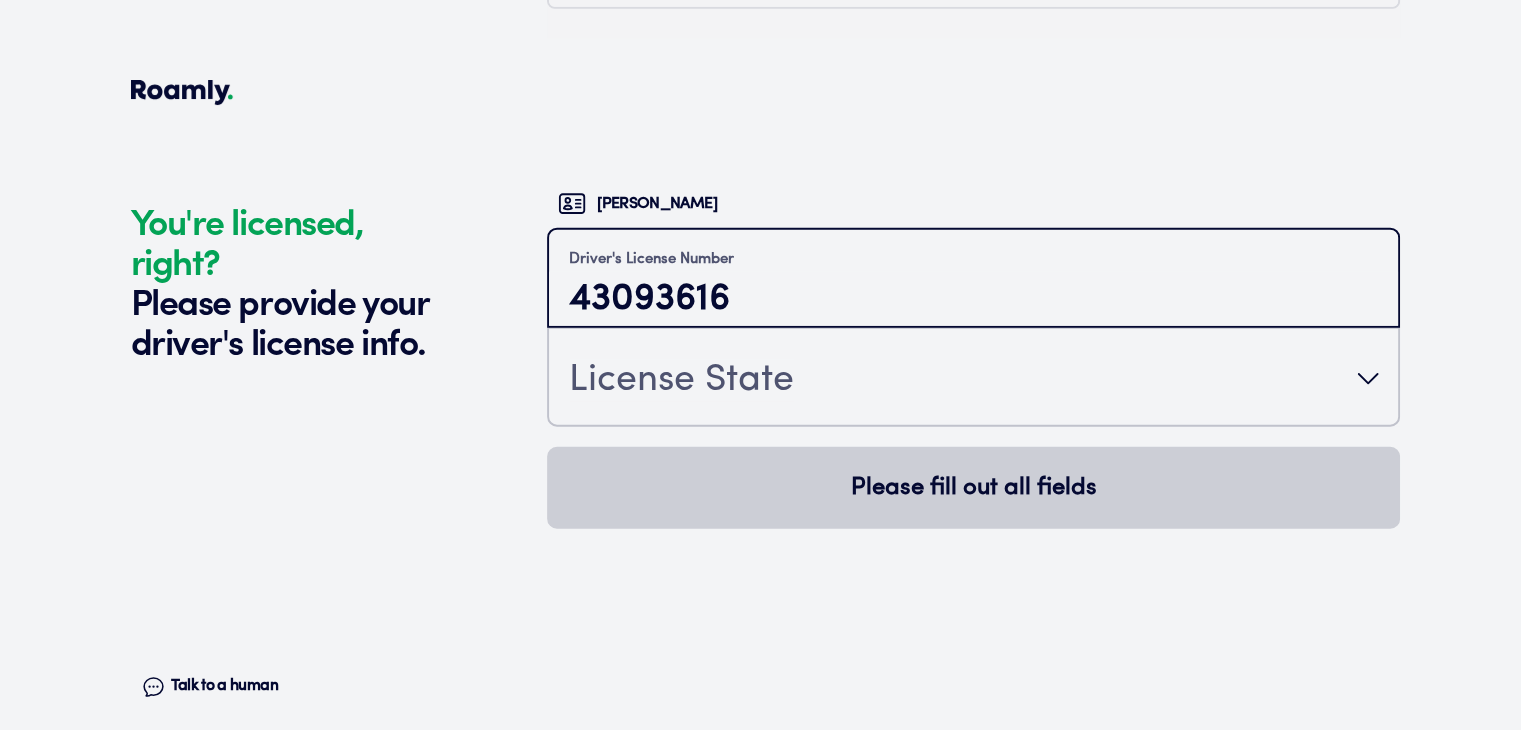 type on "43093616" 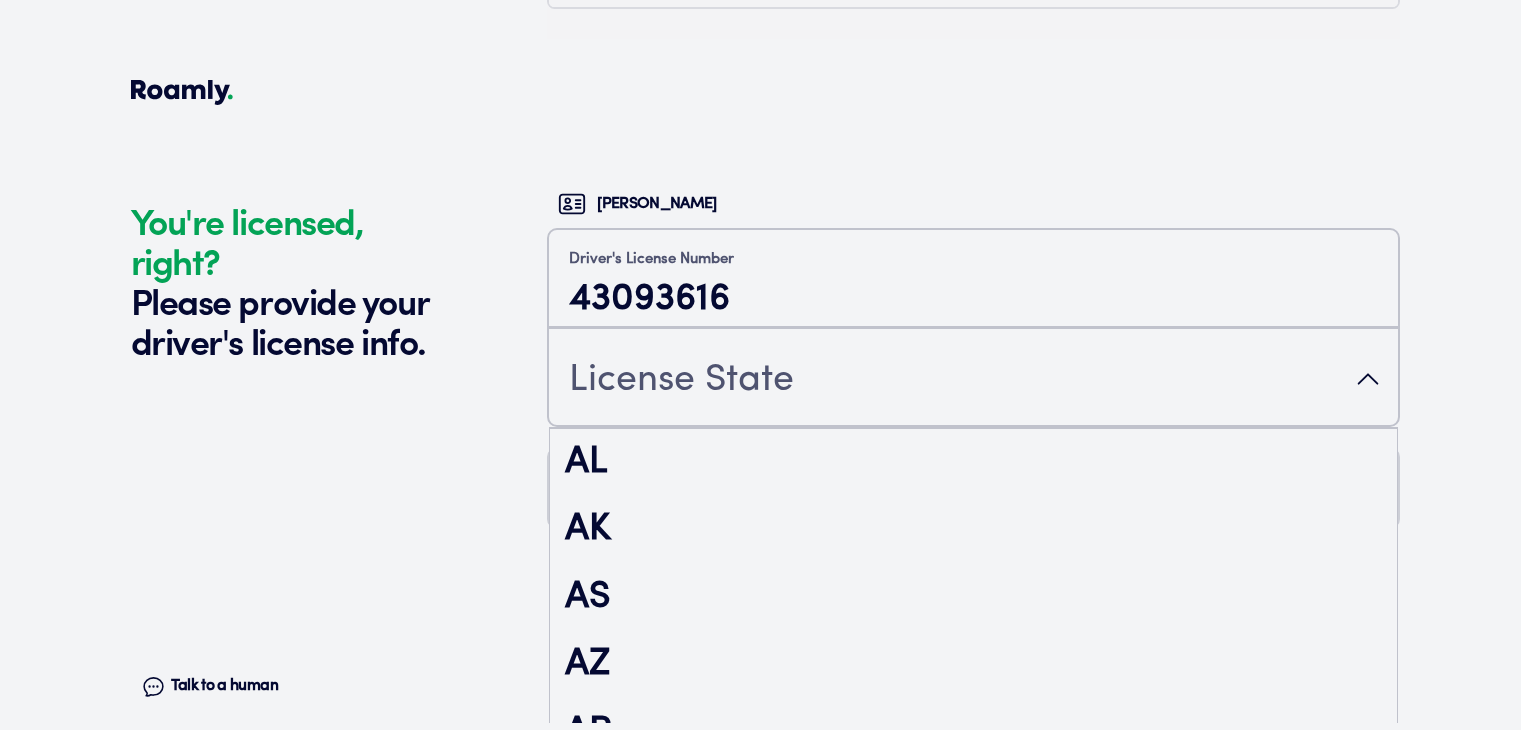 click on "License State" at bounding box center (973, 379) 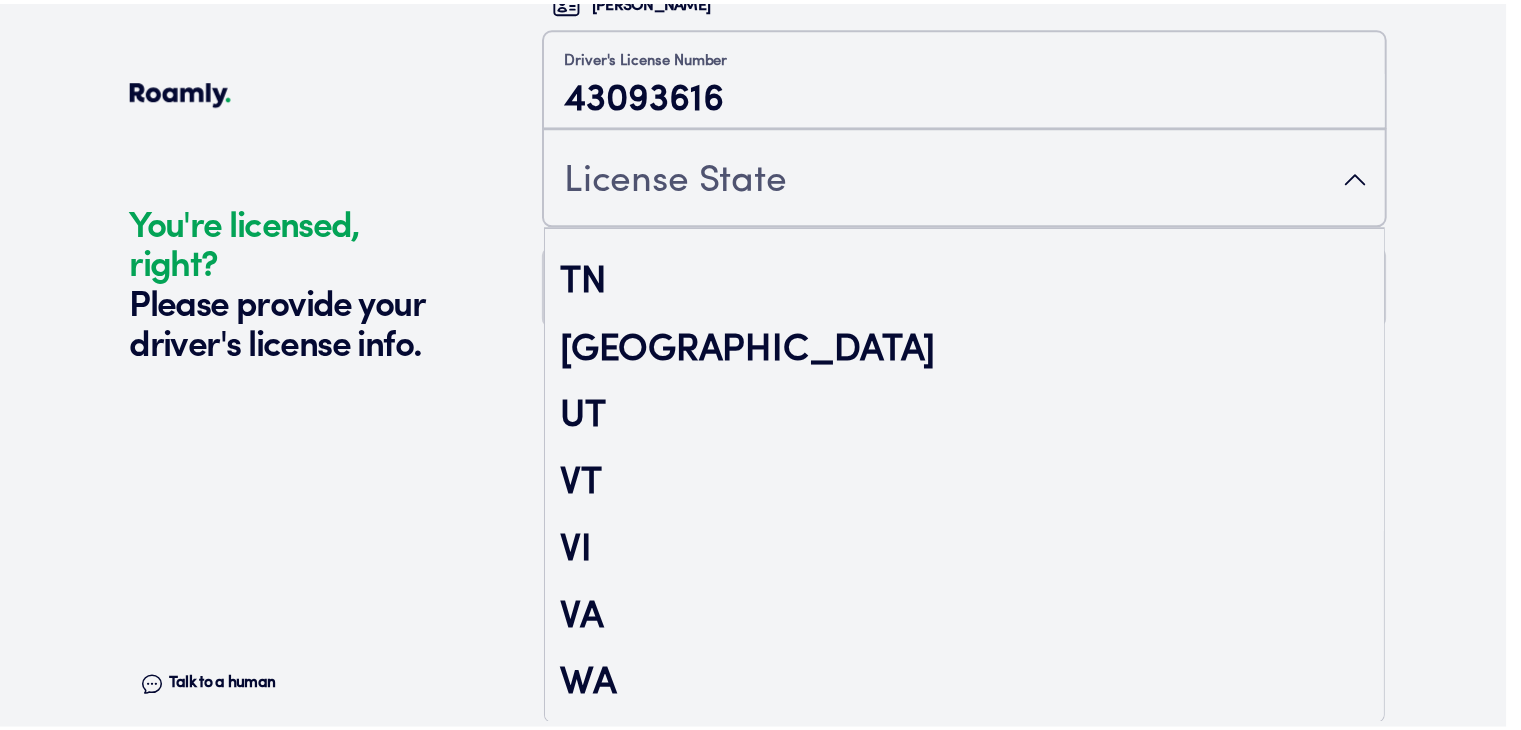 scroll, scrollTop: 3276, scrollLeft: 0, axis: vertical 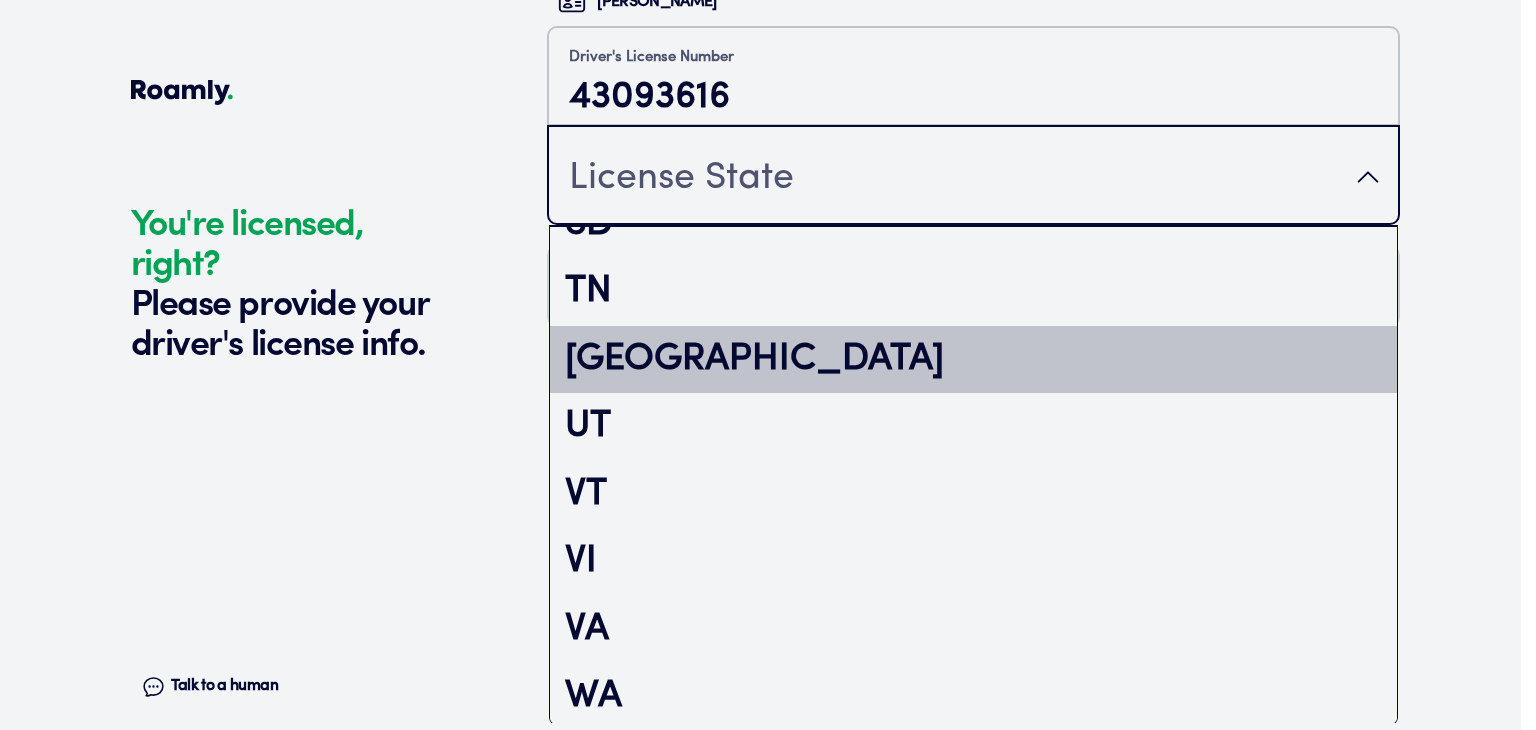 click on "[GEOGRAPHIC_DATA]" at bounding box center (973, 360) 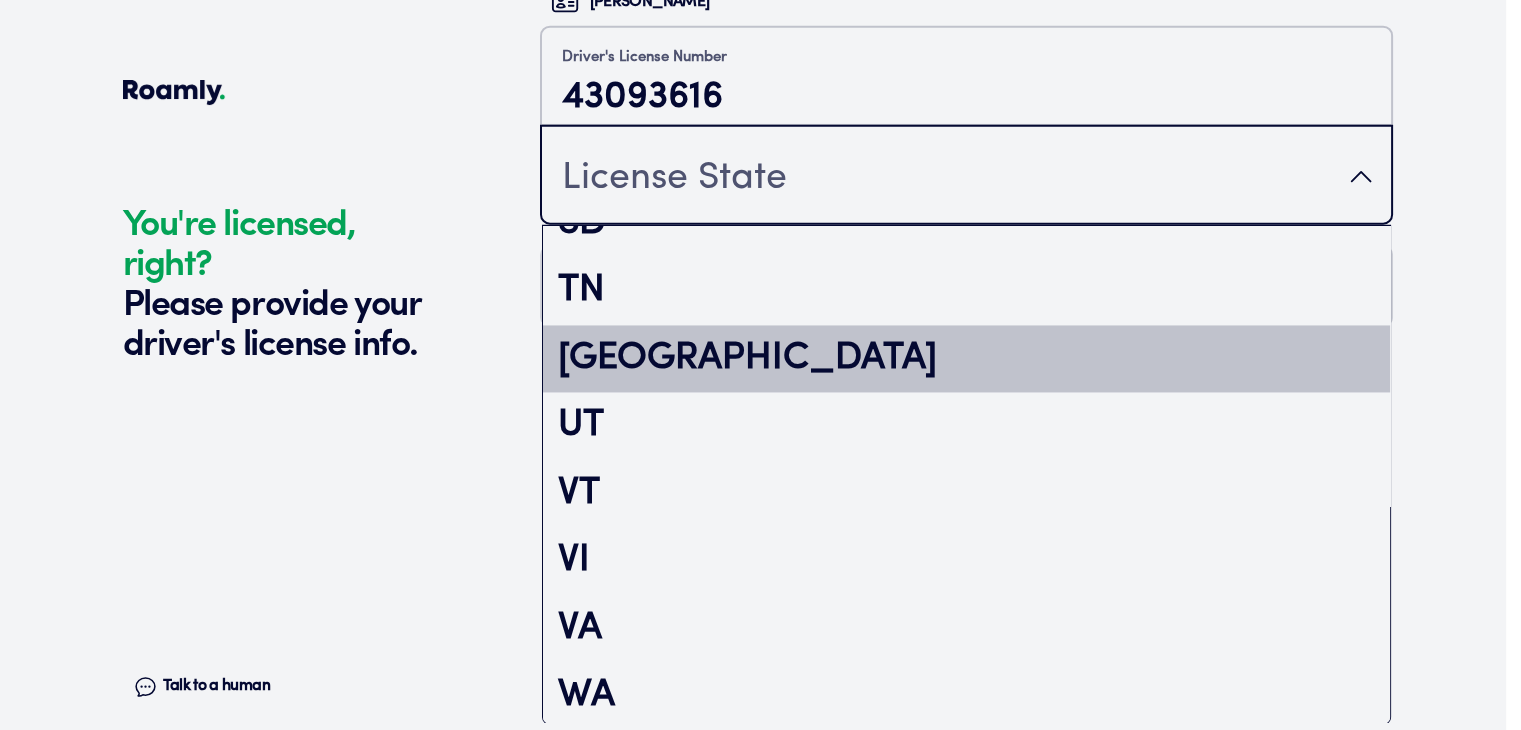 scroll, scrollTop: 0, scrollLeft: 0, axis: both 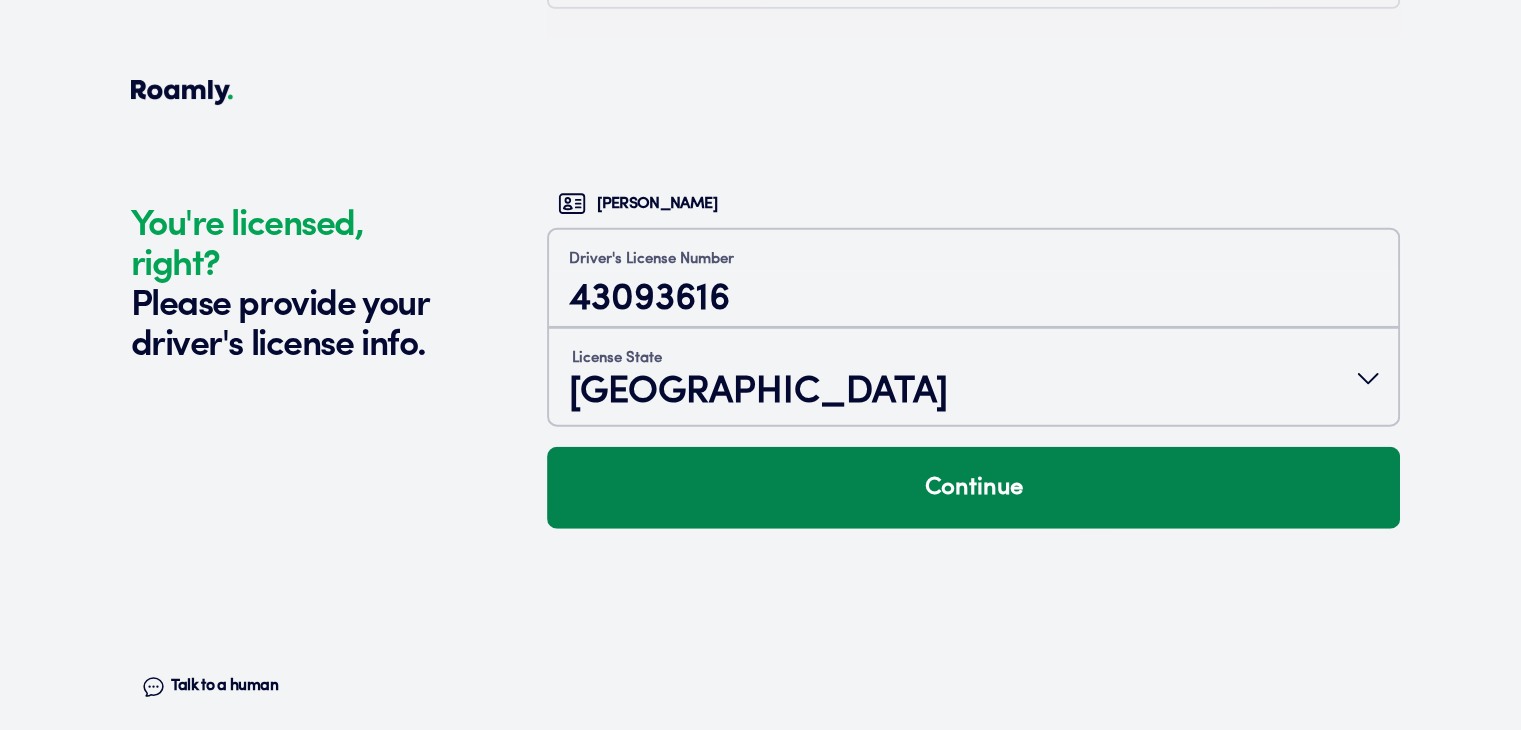 click on "Continue" at bounding box center (973, 488) 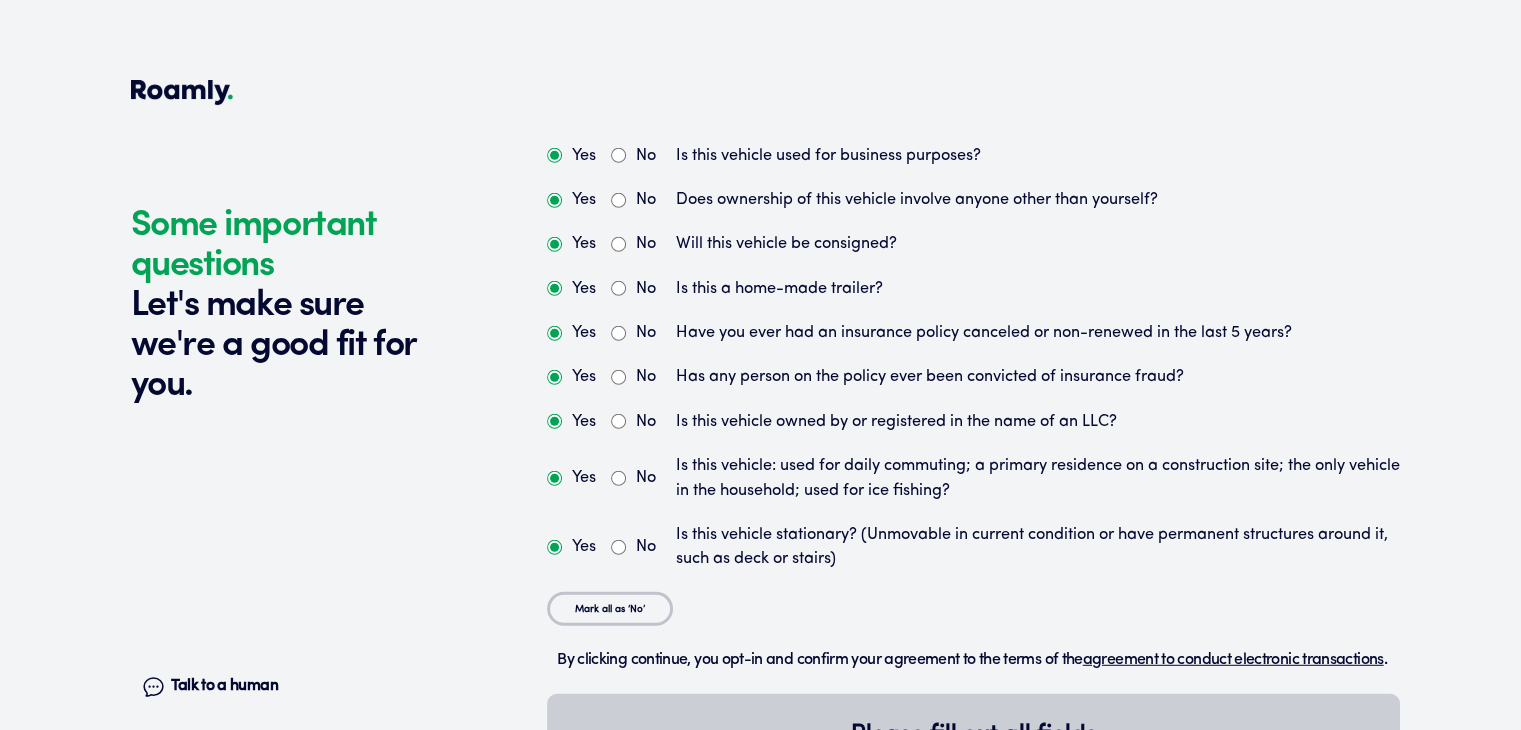 scroll, scrollTop: 5340, scrollLeft: 0, axis: vertical 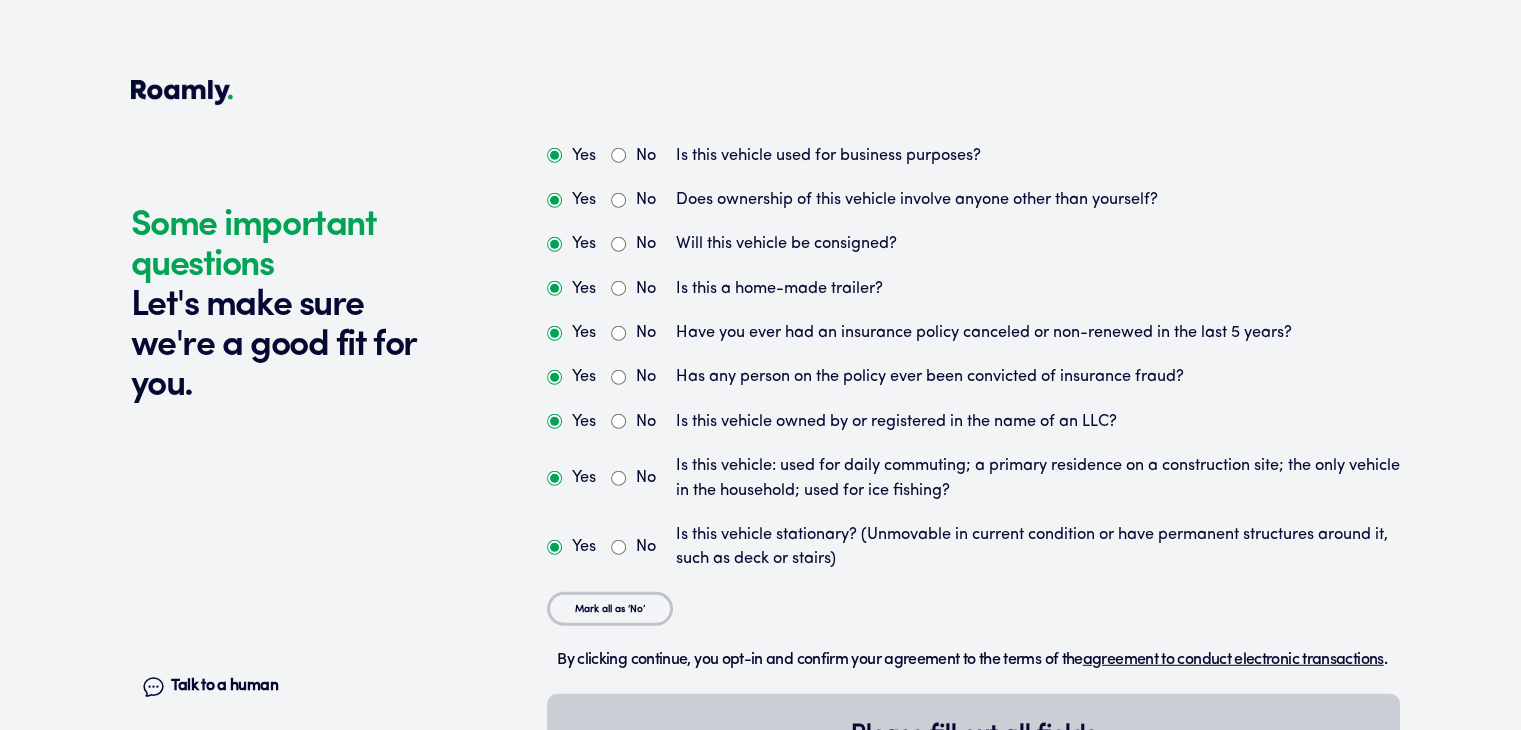 click on "No" at bounding box center (633, 156) 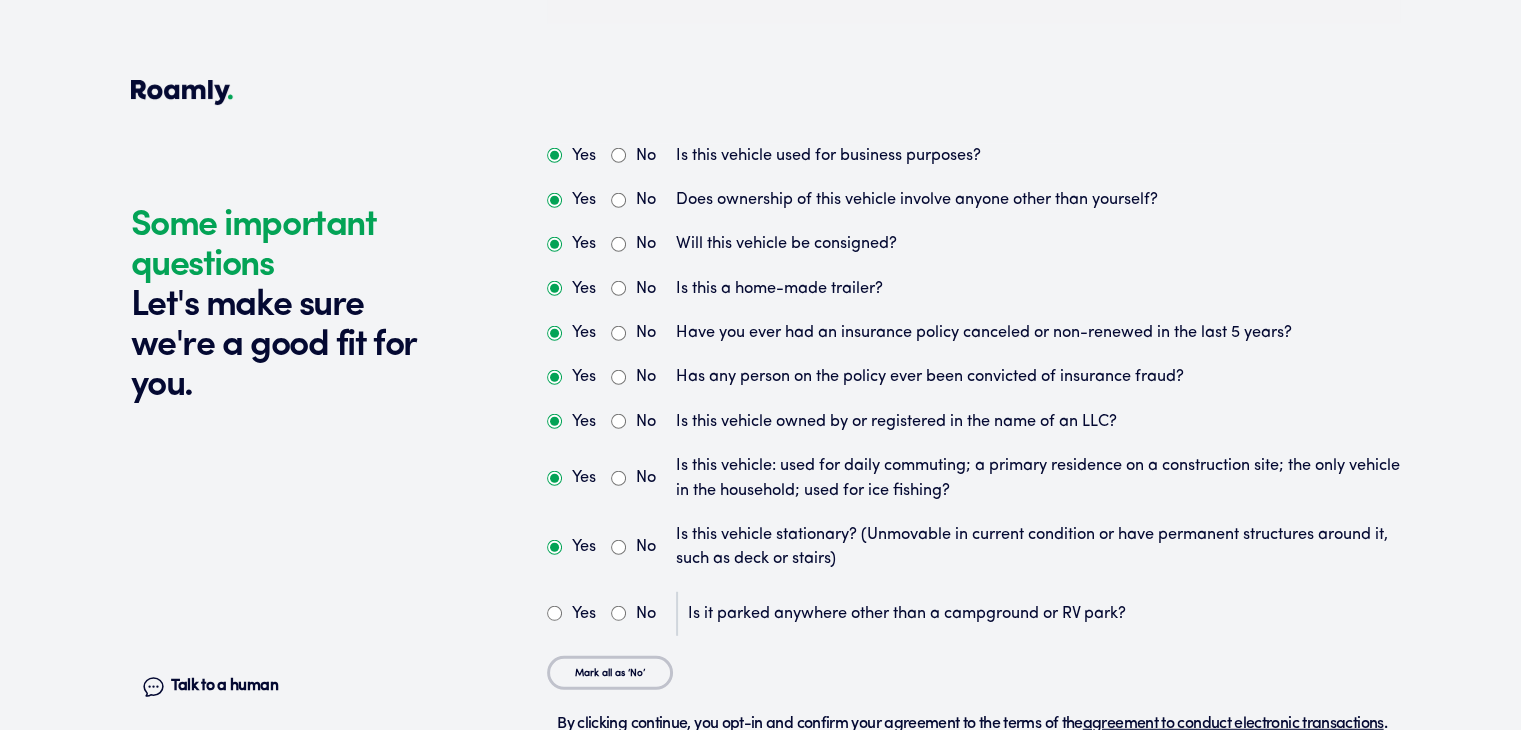 click on "No" at bounding box center (618, 613) 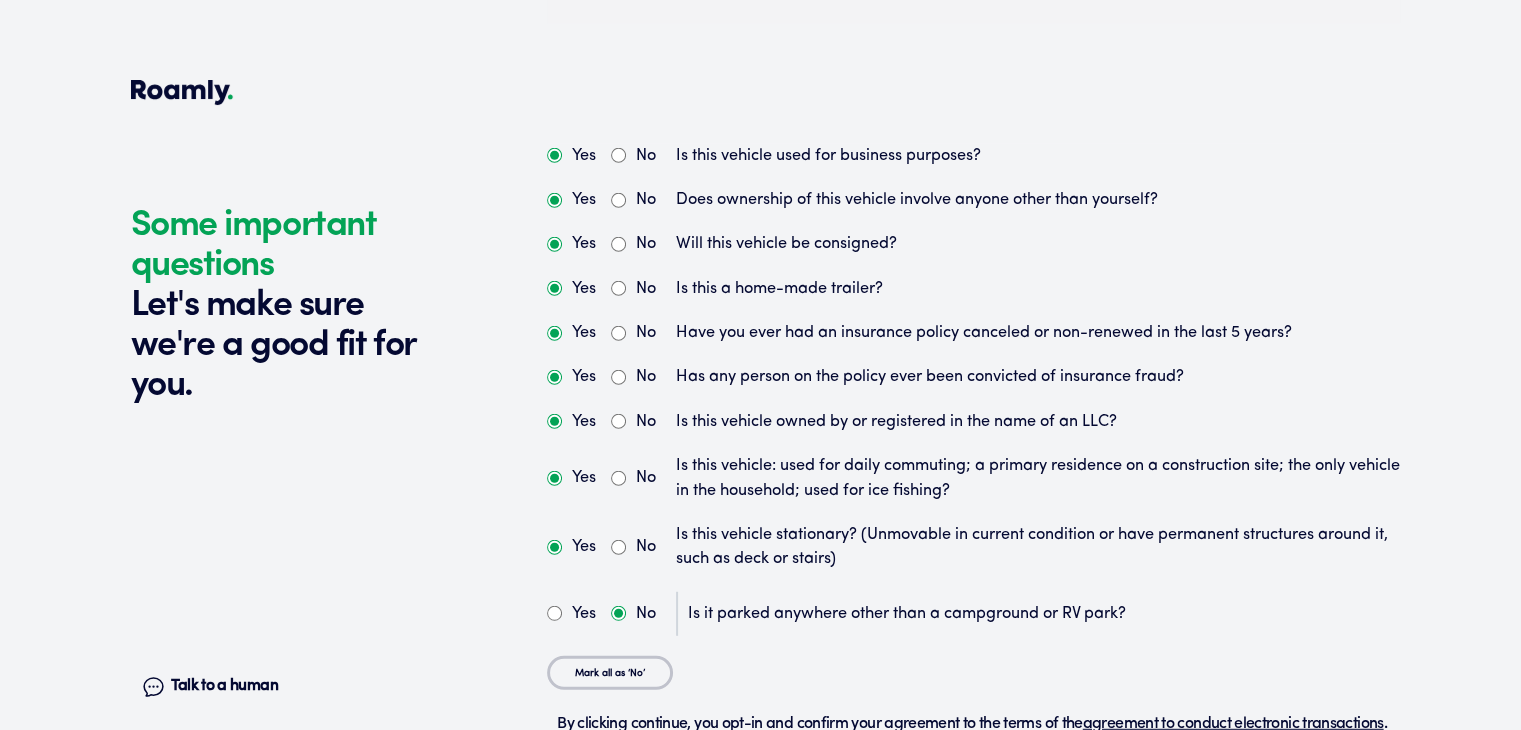 radio on "true" 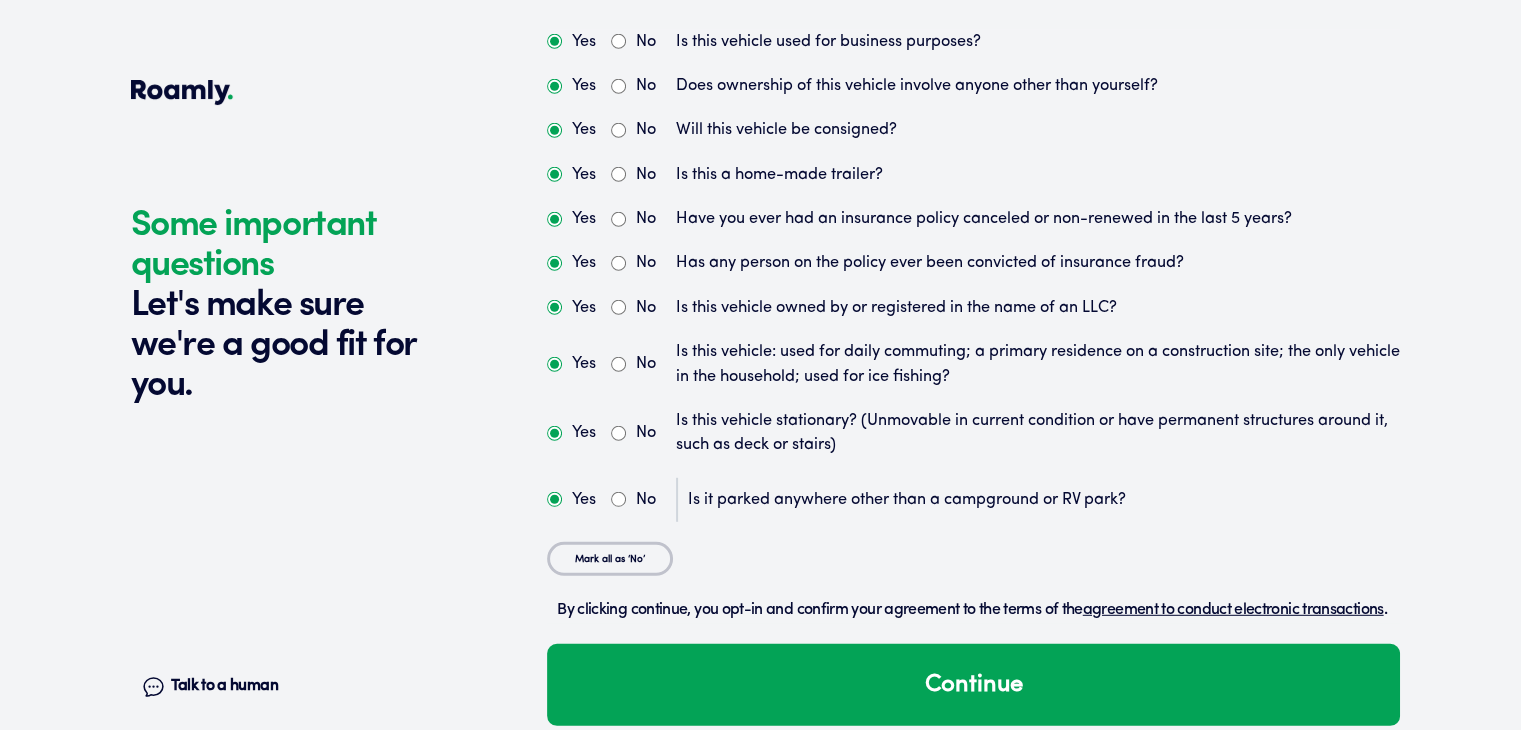 scroll, scrollTop: 5504, scrollLeft: 0, axis: vertical 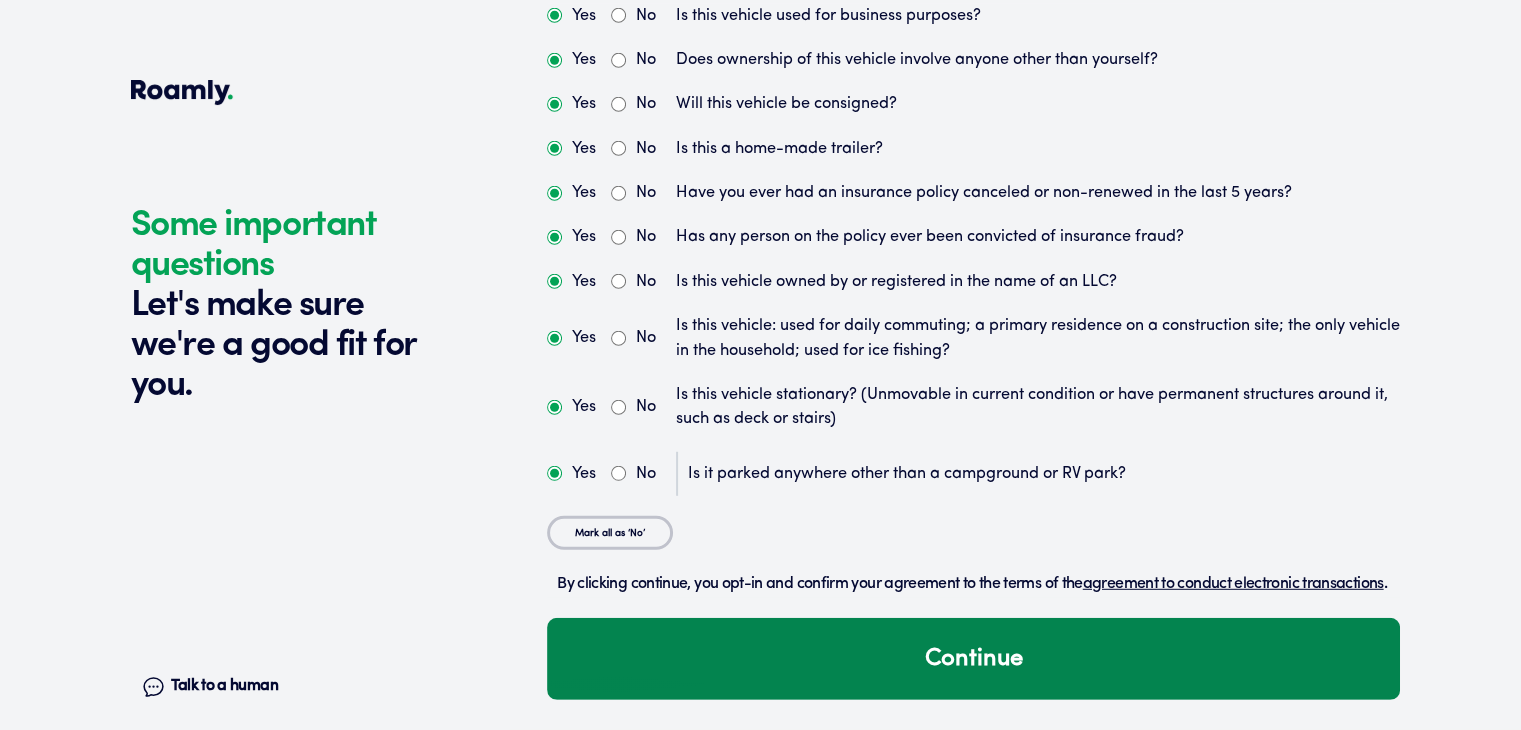 click on "Continue" at bounding box center [973, 659] 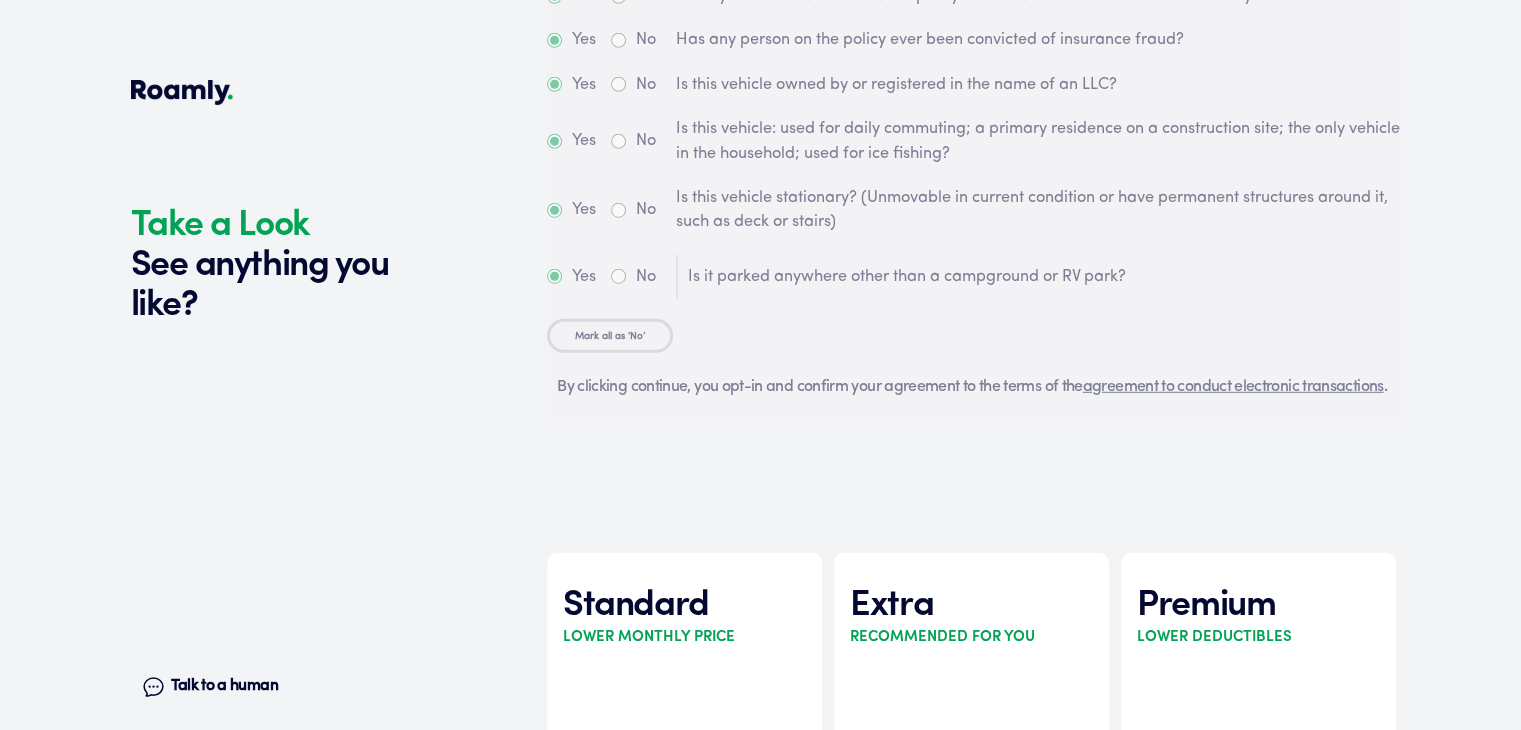 scroll, scrollTop: 5716, scrollLeft: 0, axis: vertical 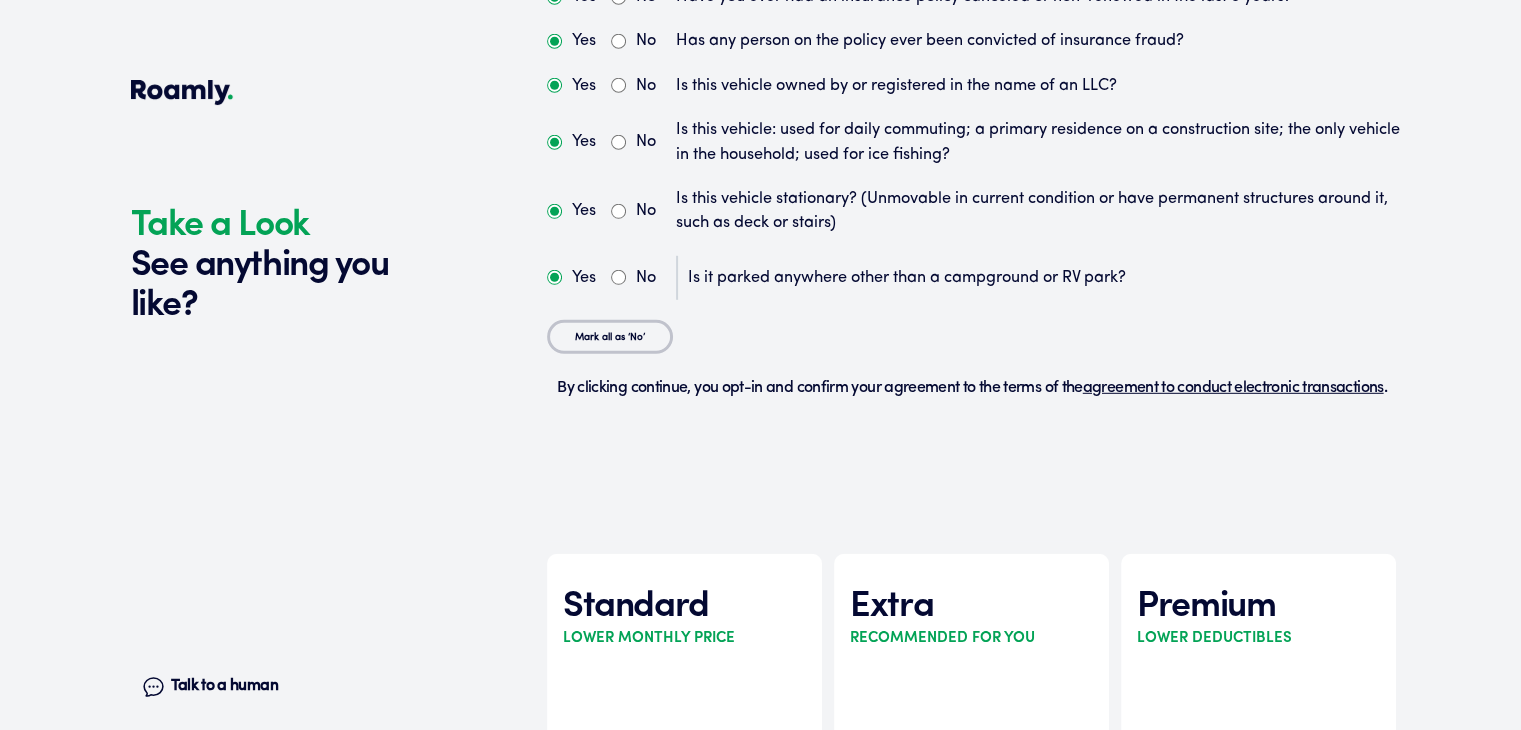 click at bounding box center [973, 95] 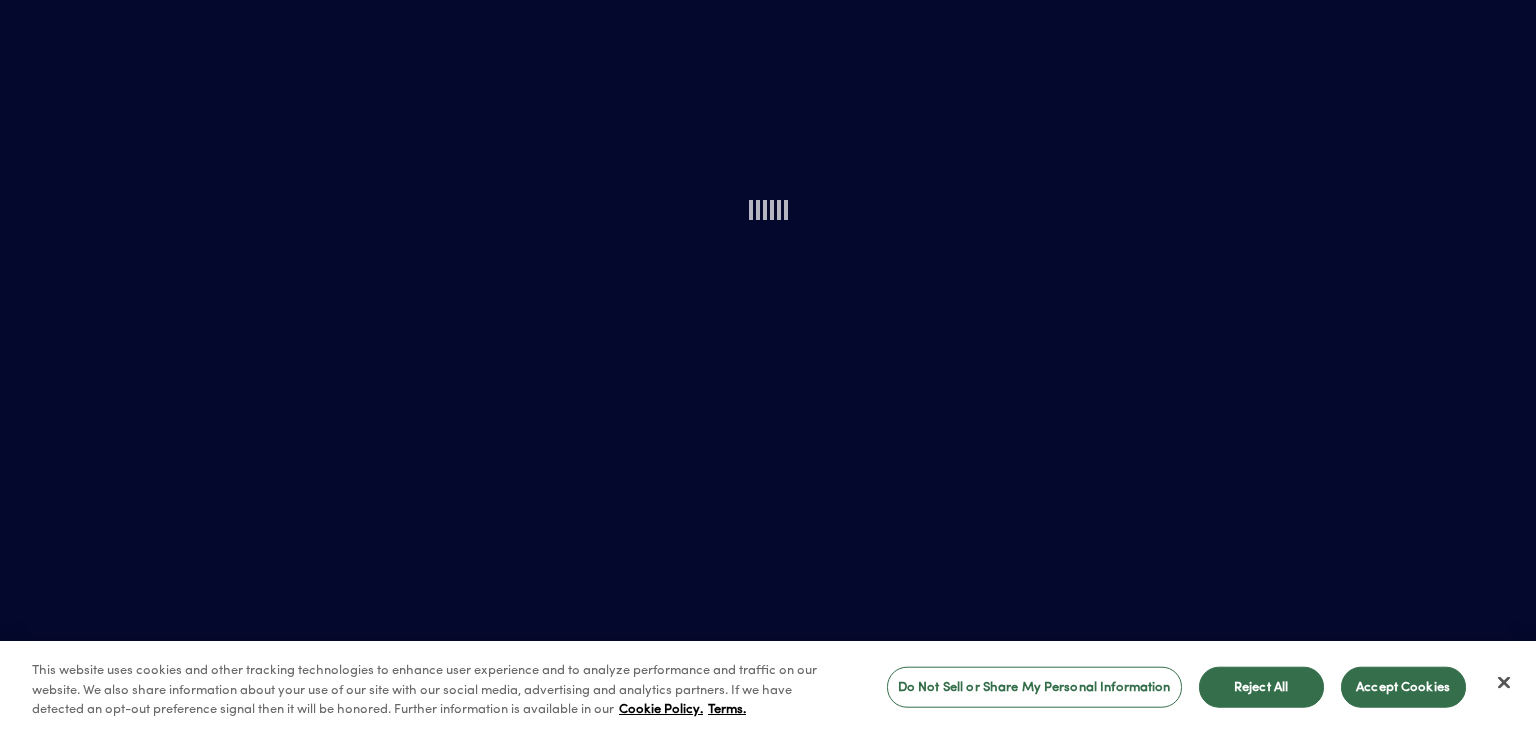 scroll, scrollTop: 0, scrollLeft: 0, axis: both 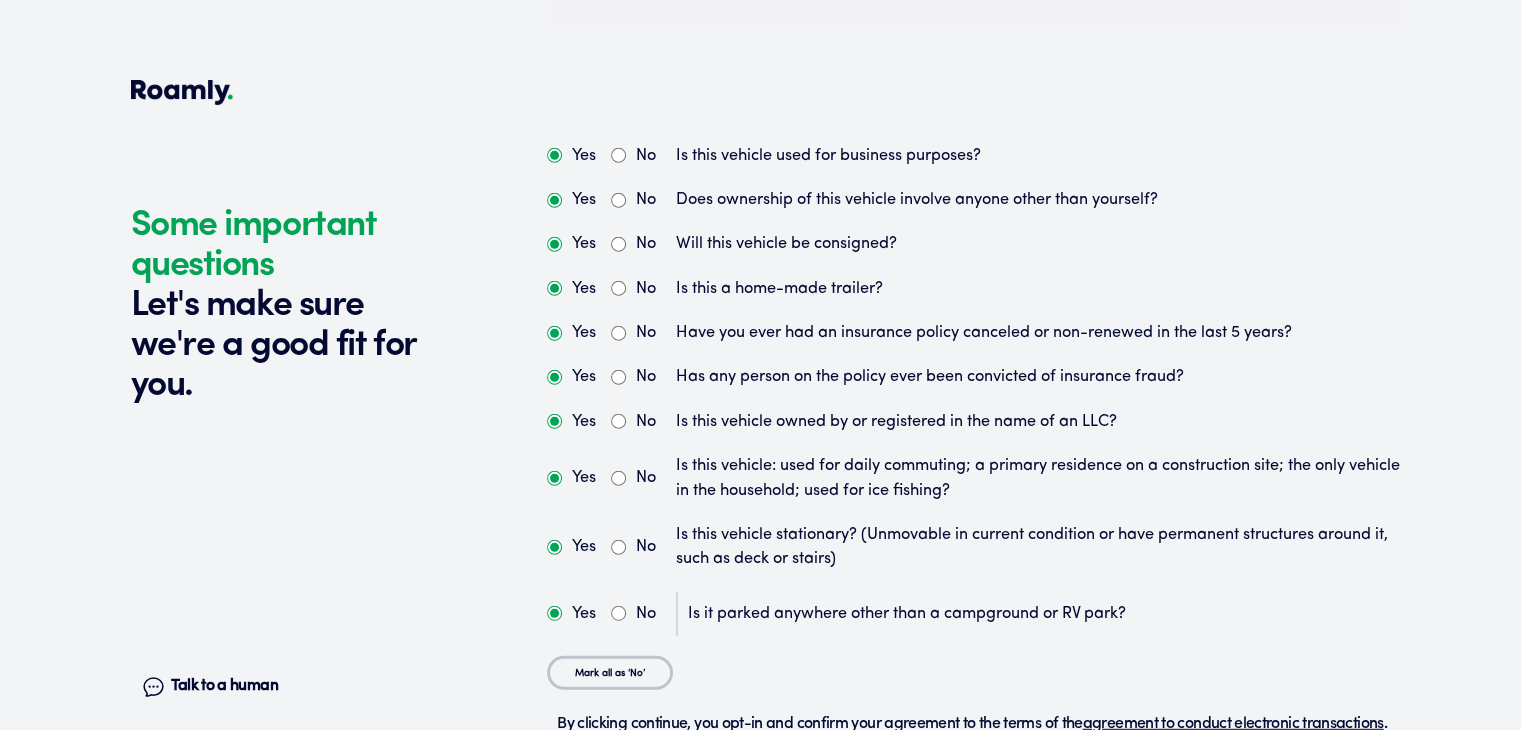 click on "Yes" at bounding box center (584, 614) 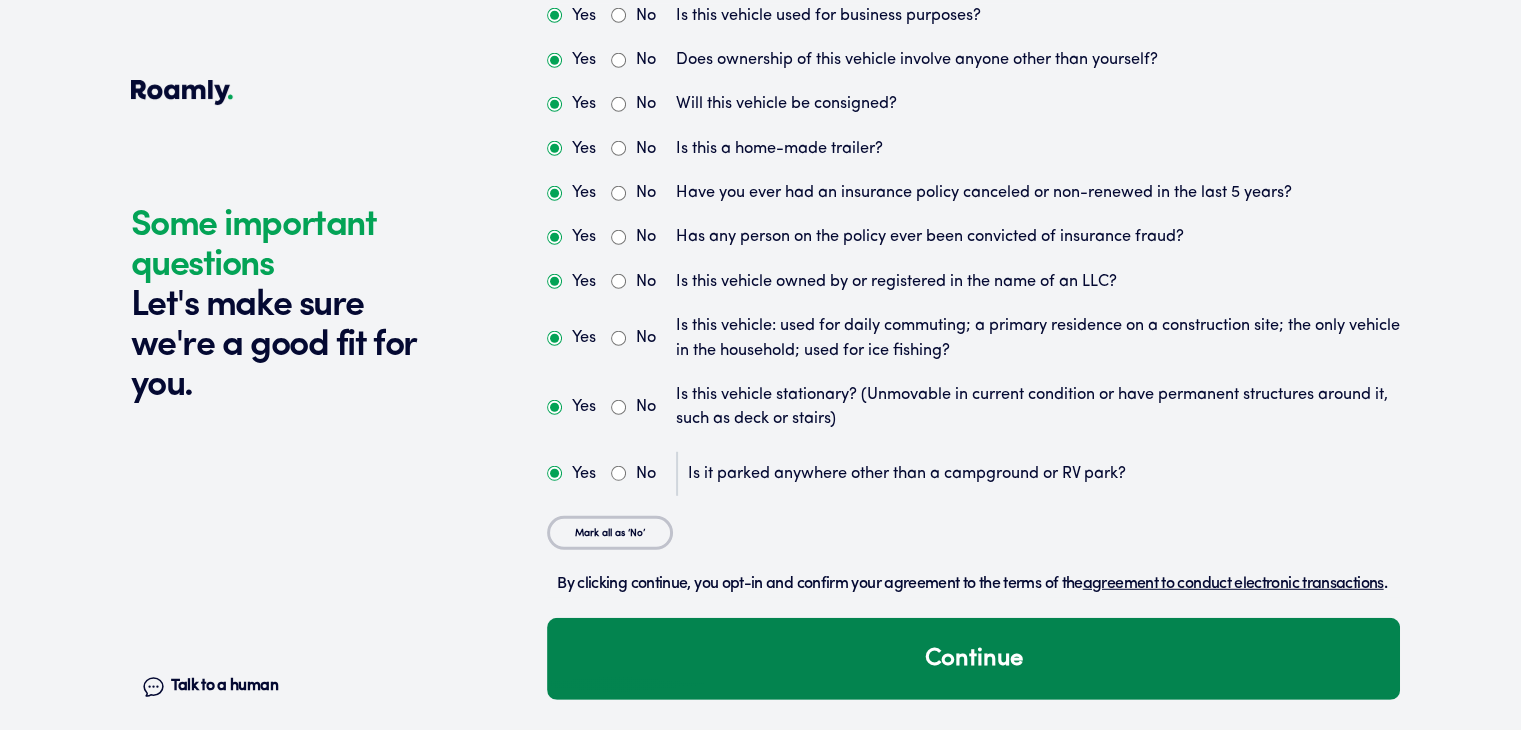 click on "Continue" at bounding box center [973, 659] 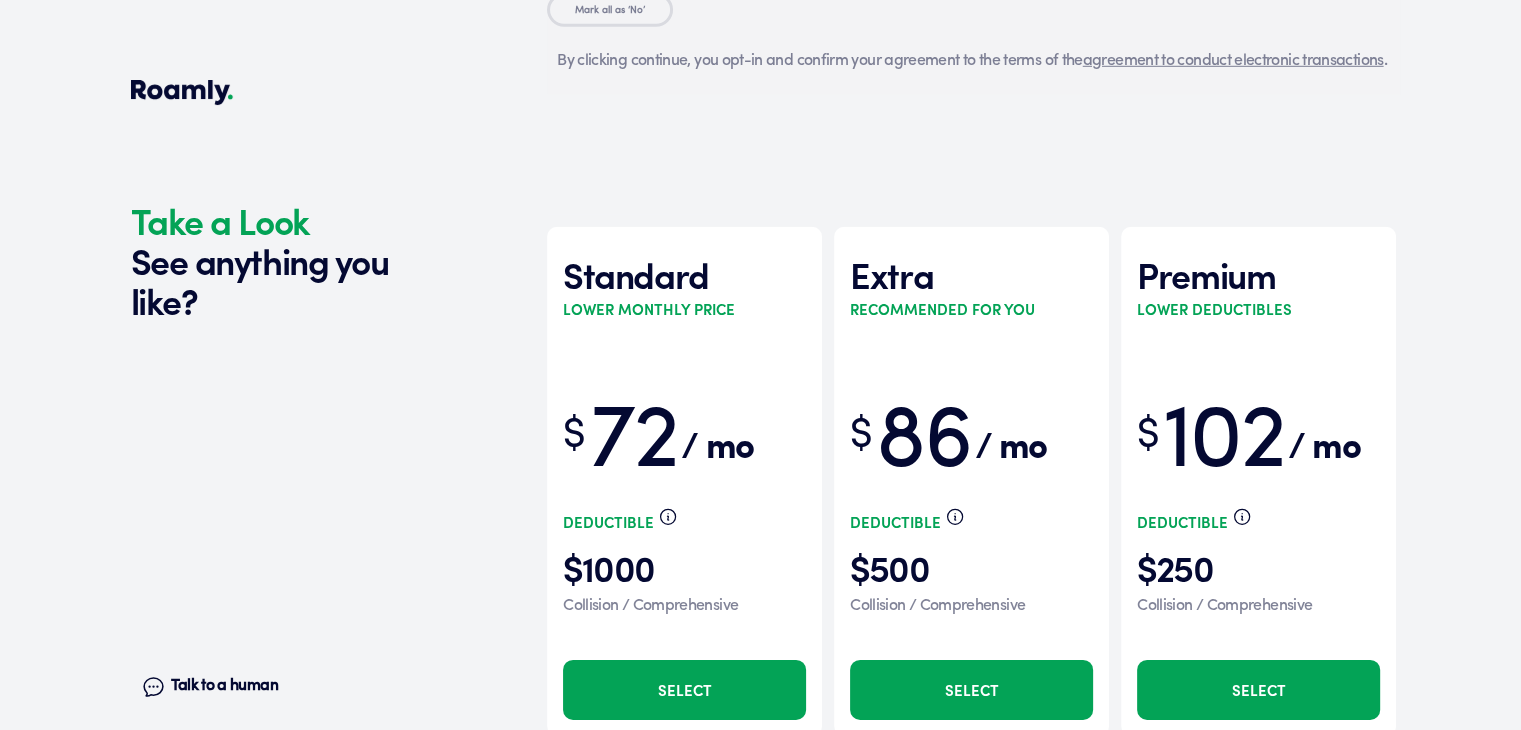scroll, scrollTop: 6127, scrollLeft: 0, axis: vertical 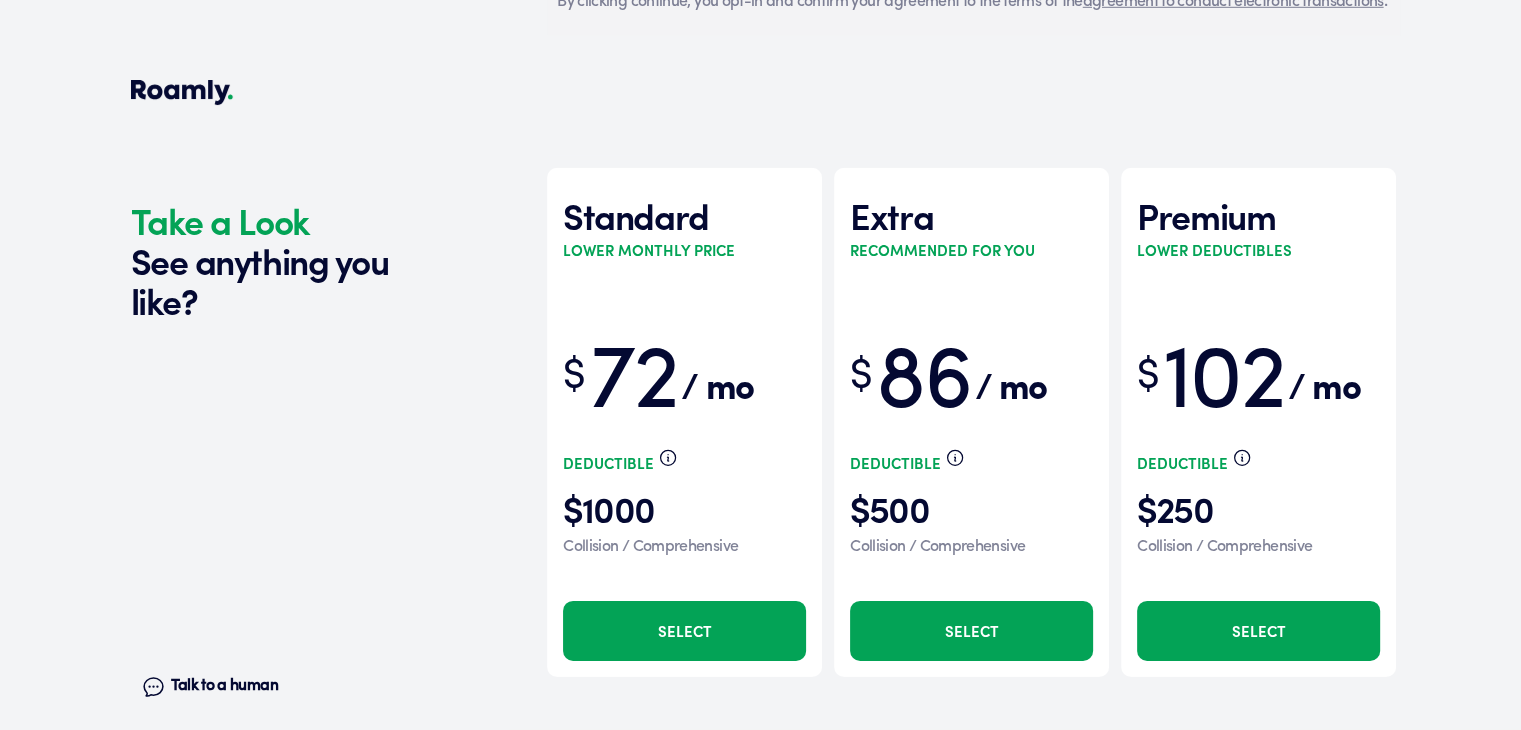 click on "Select" at bounding box center [684, 631] 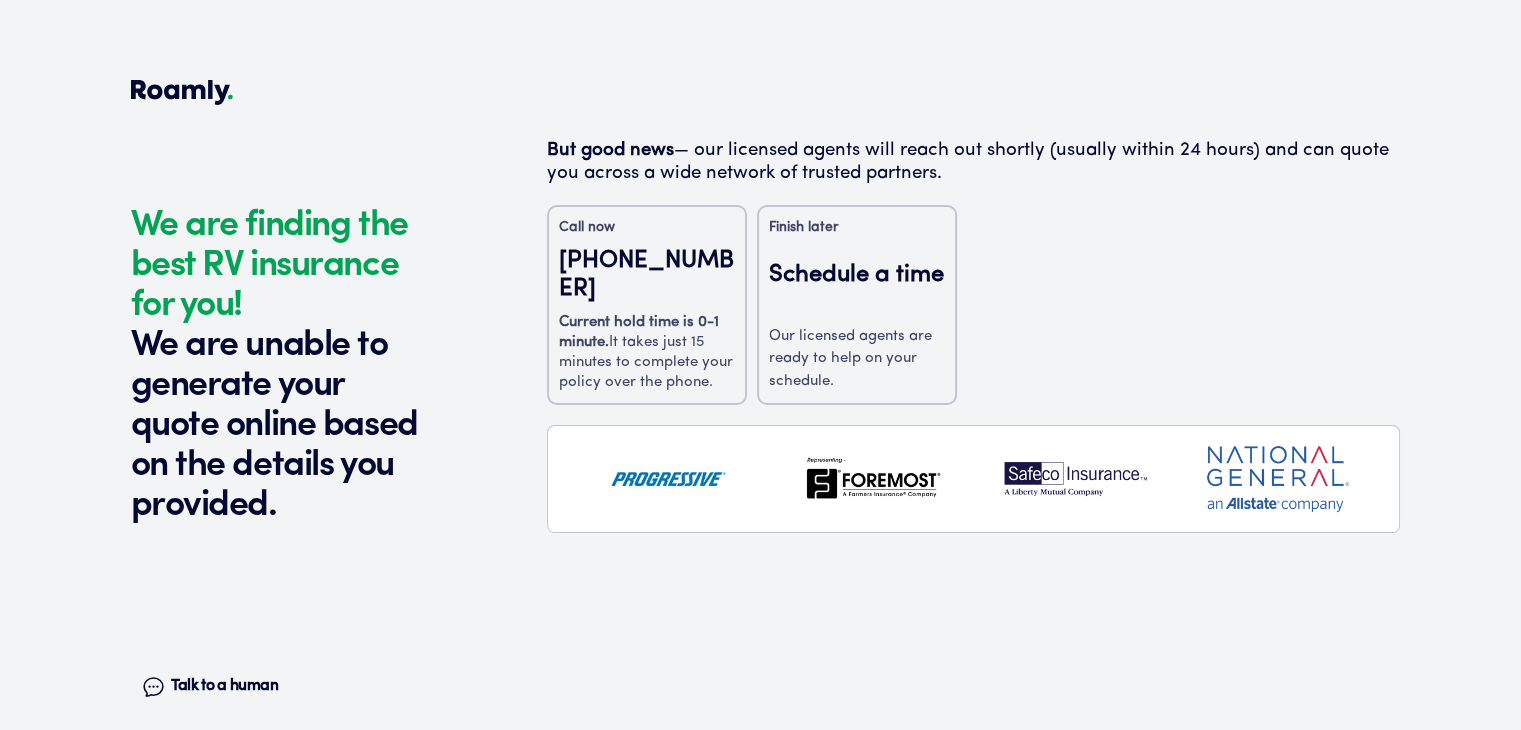scroll, scrollTop: 0, scrollLeft: 0, axis: both 